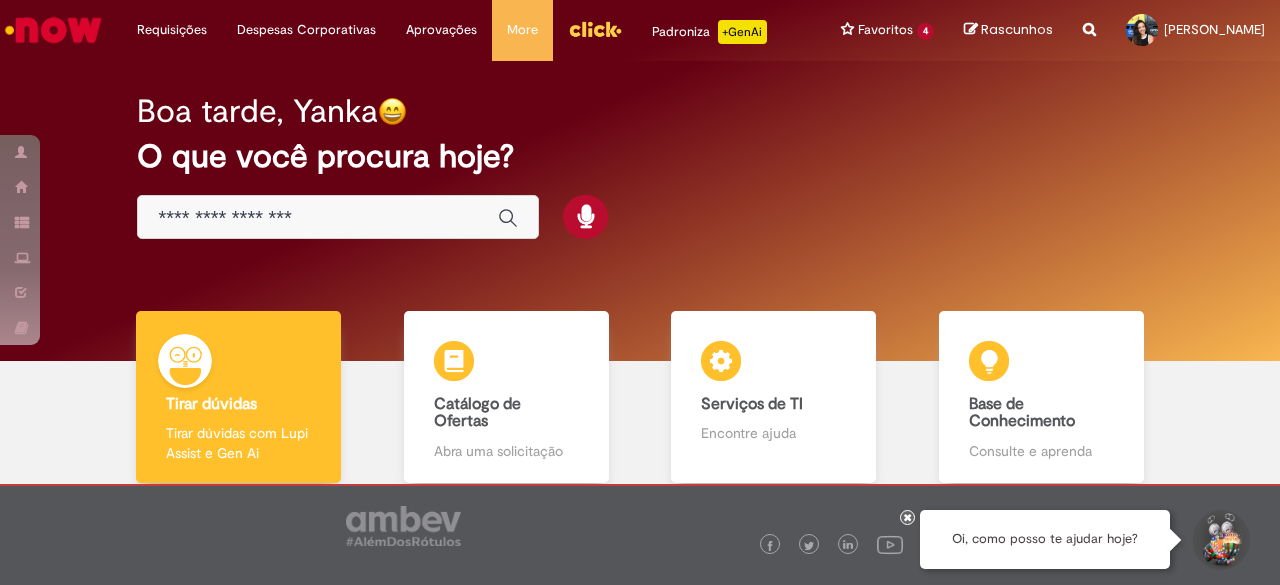 scroll, scrollTop: 0, scrollLeft: 0, axis: both 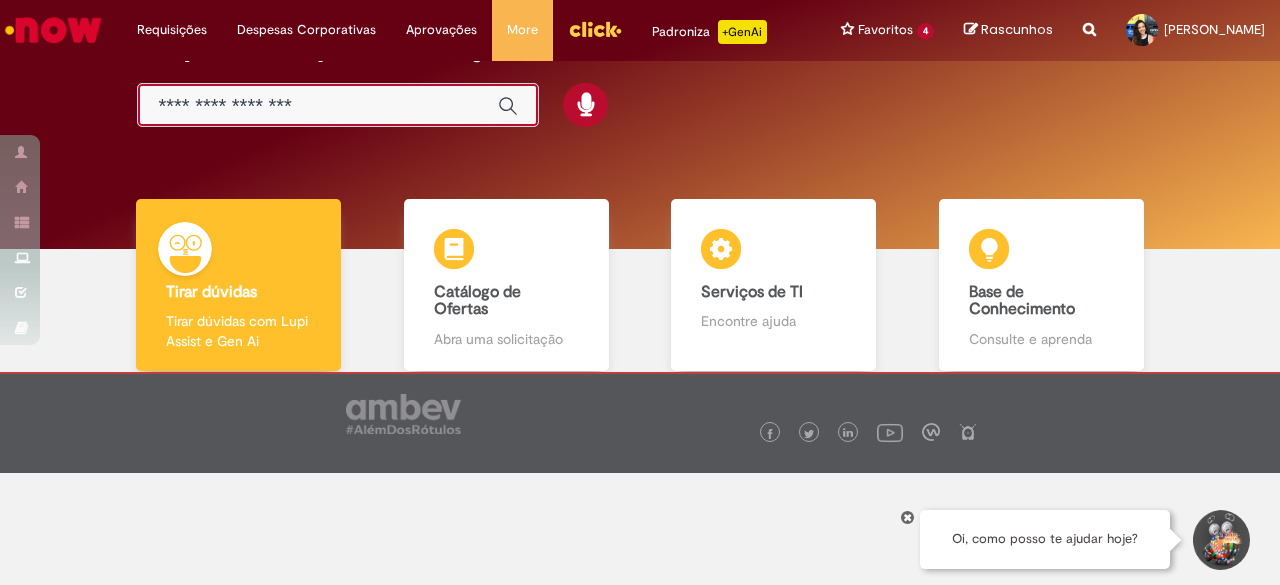click at bounding box center (318, 106) 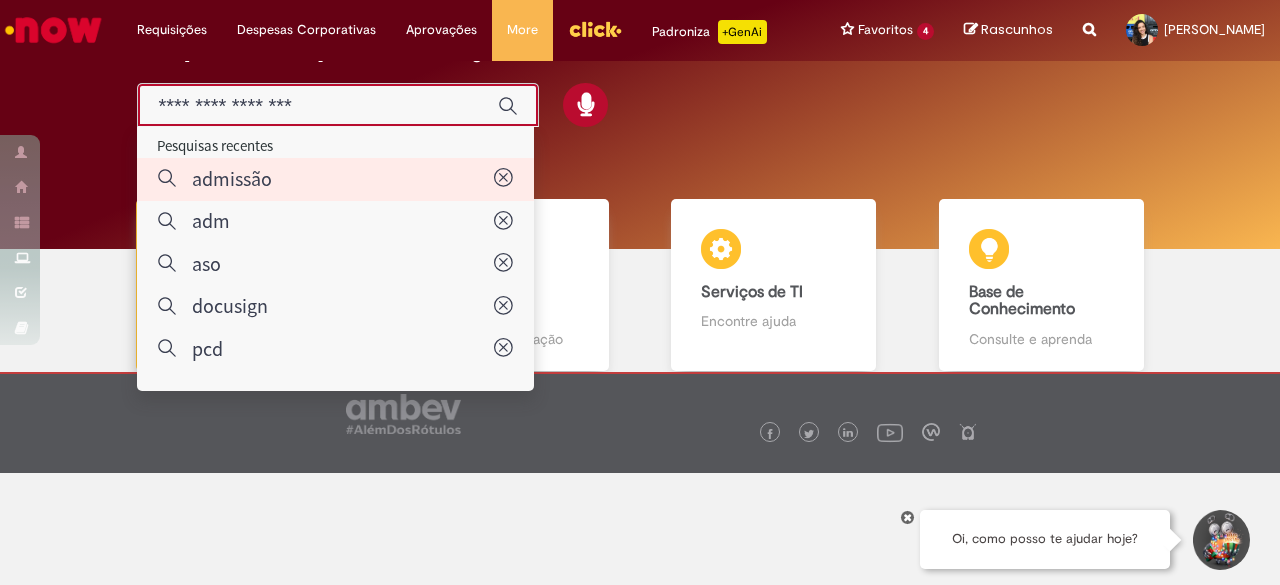 type on "********" 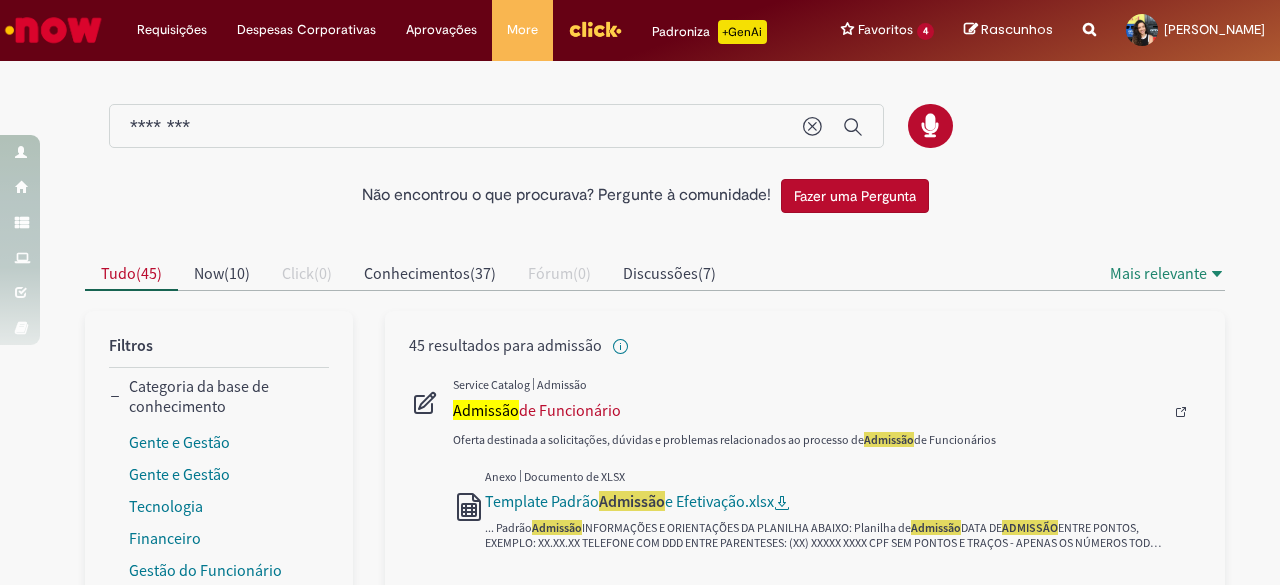 scroll, scrollTop: 17, scrollLeft: 0, axis: vertical 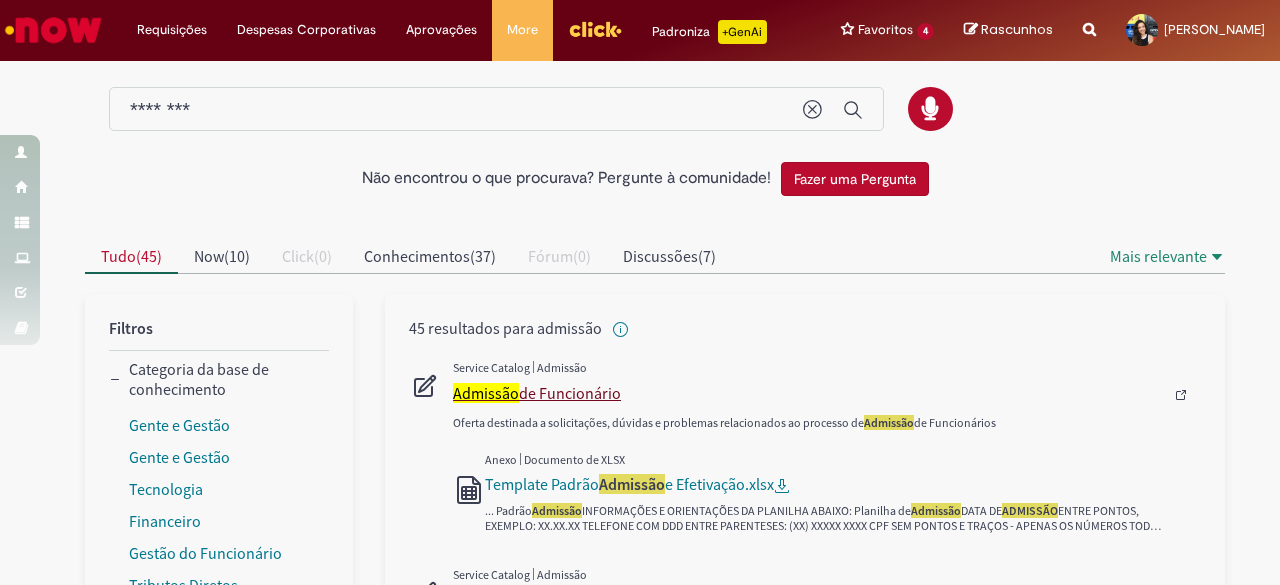 click on "Admissão  de Funcionário" at bounding box center [808, 393] 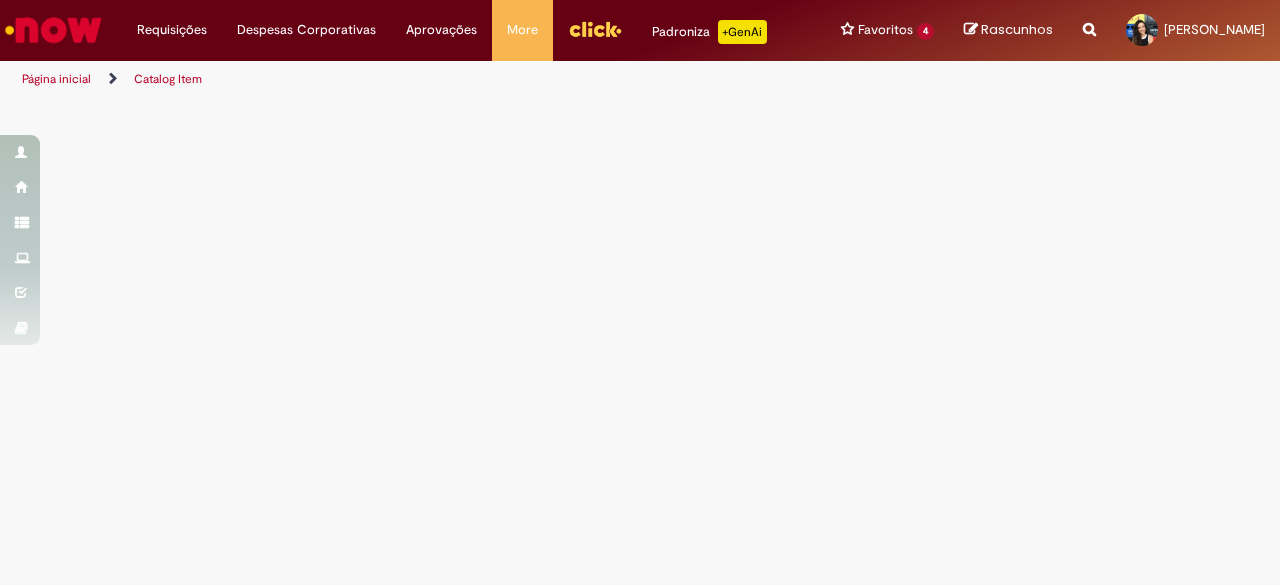 scroll, scrollTop: 0, scrollLeft: 0, axis: both 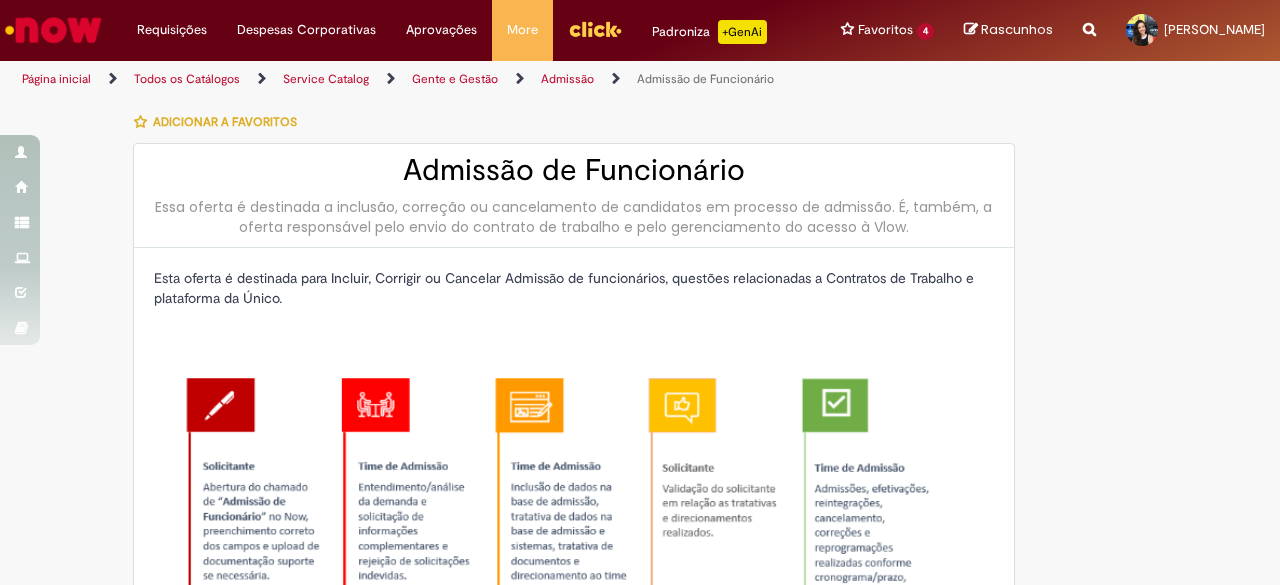 type on "********" 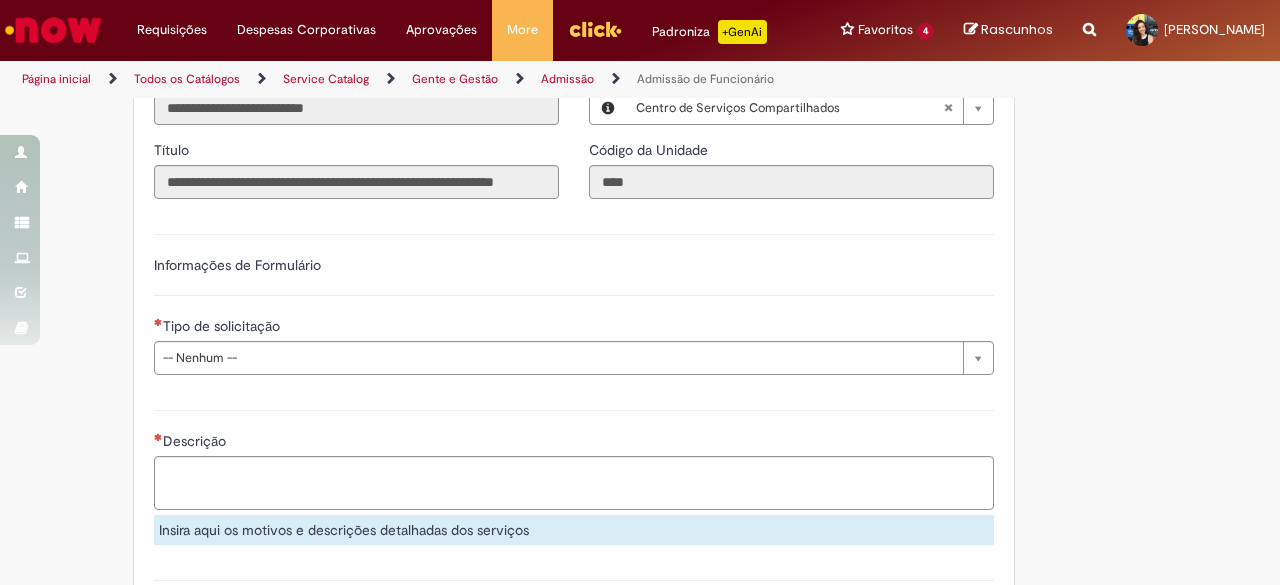 scroll, scrollTop: 948, scrollLeft: 0, axis: vertical 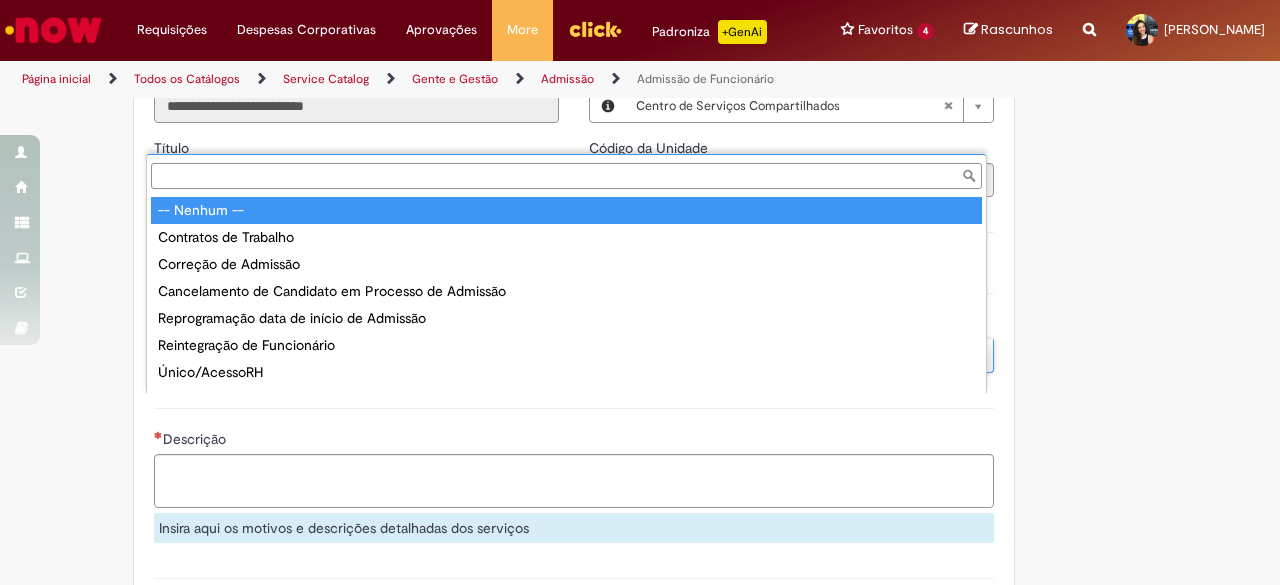type on "**********" 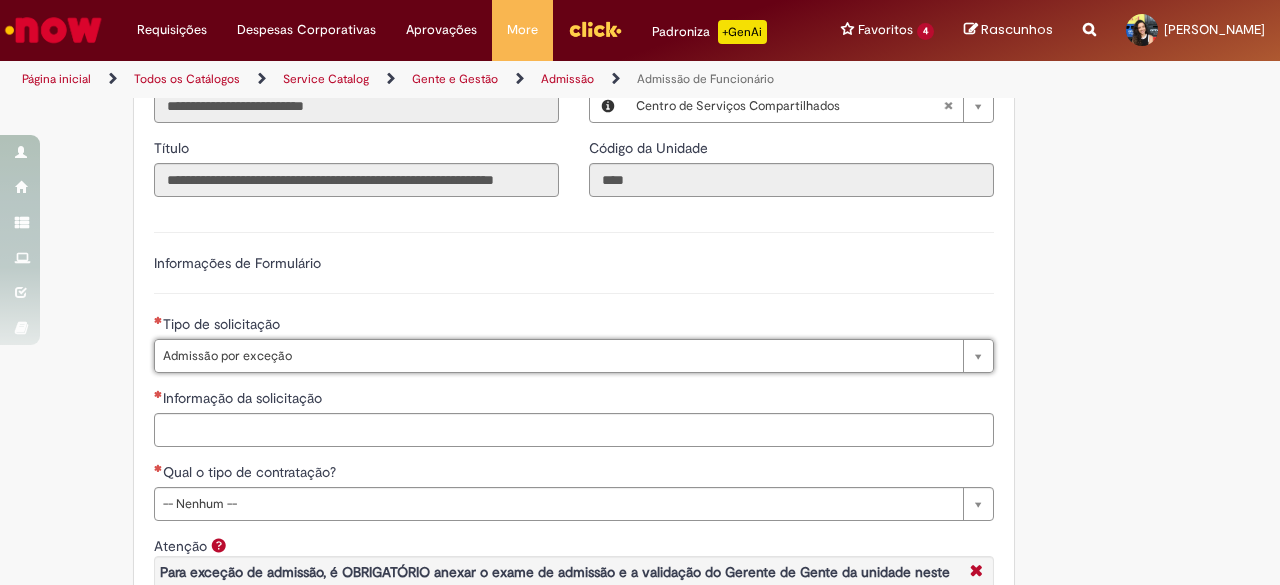 scroll, scrollTop: 0, scrollLeft: 0, axis: both 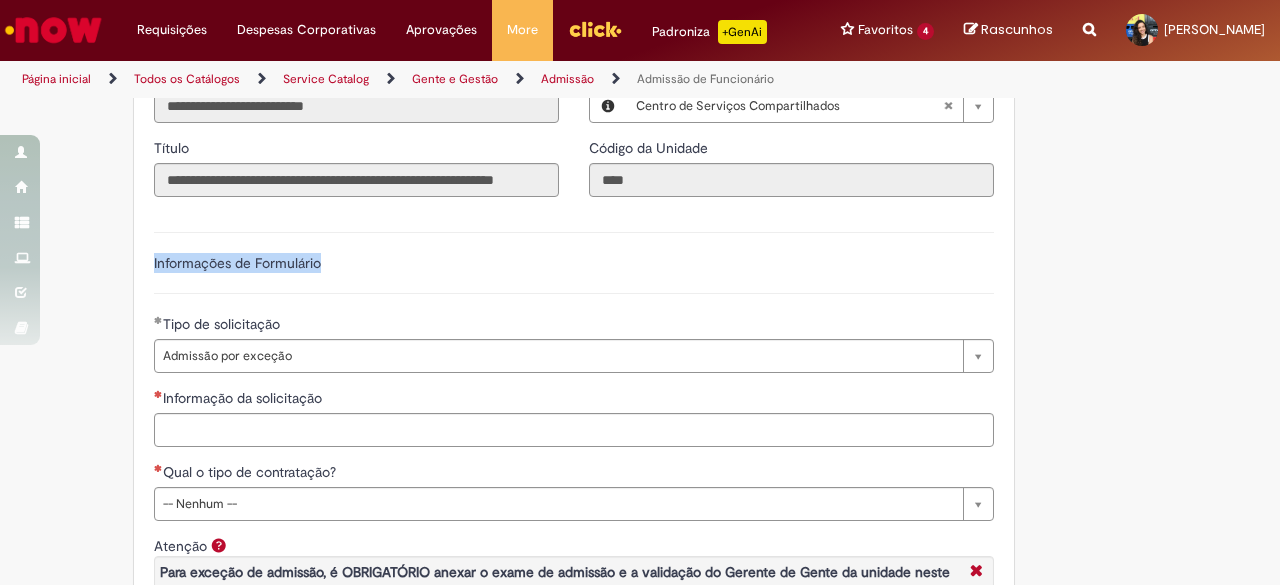 drag, startPoint x: 46, startPoint y: 270, endPoint x: 155, endPoint y: 409, distance: 176.64088 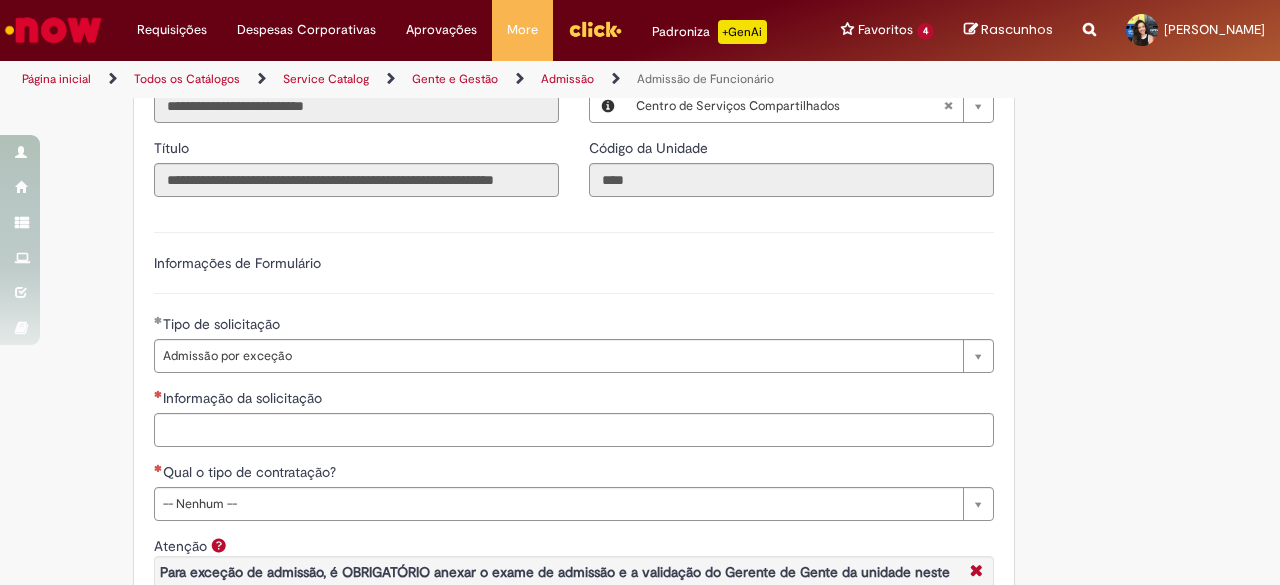 click on "**********" at bounding box center (542, 258) 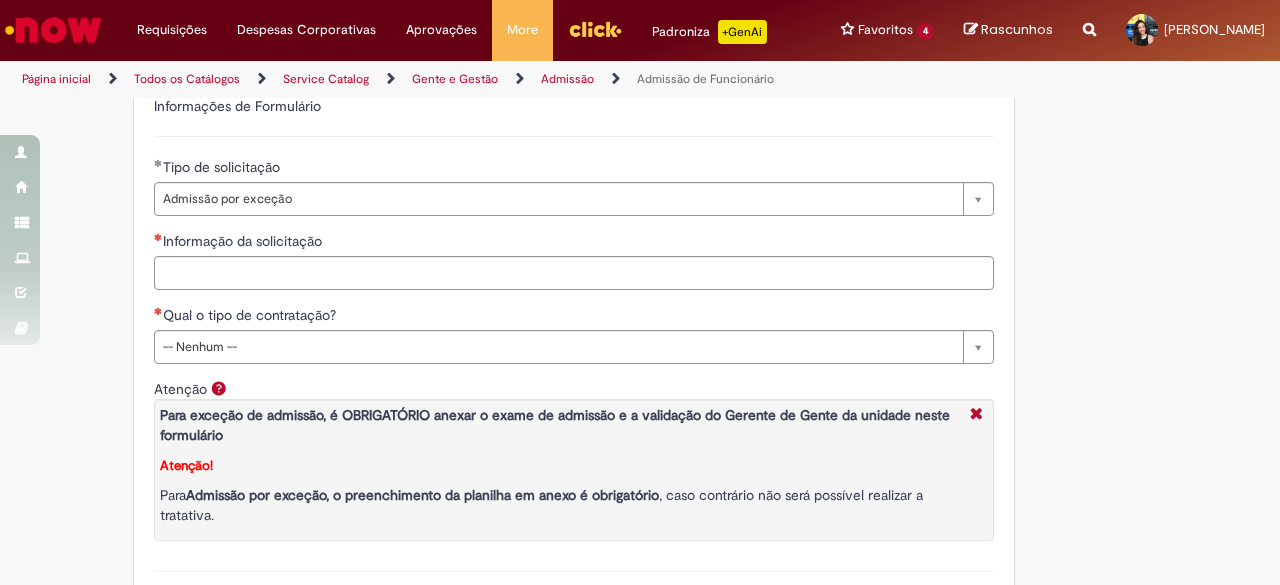 scroll, scrollTop: 1106, scrollLeft: 0, axis: vertical 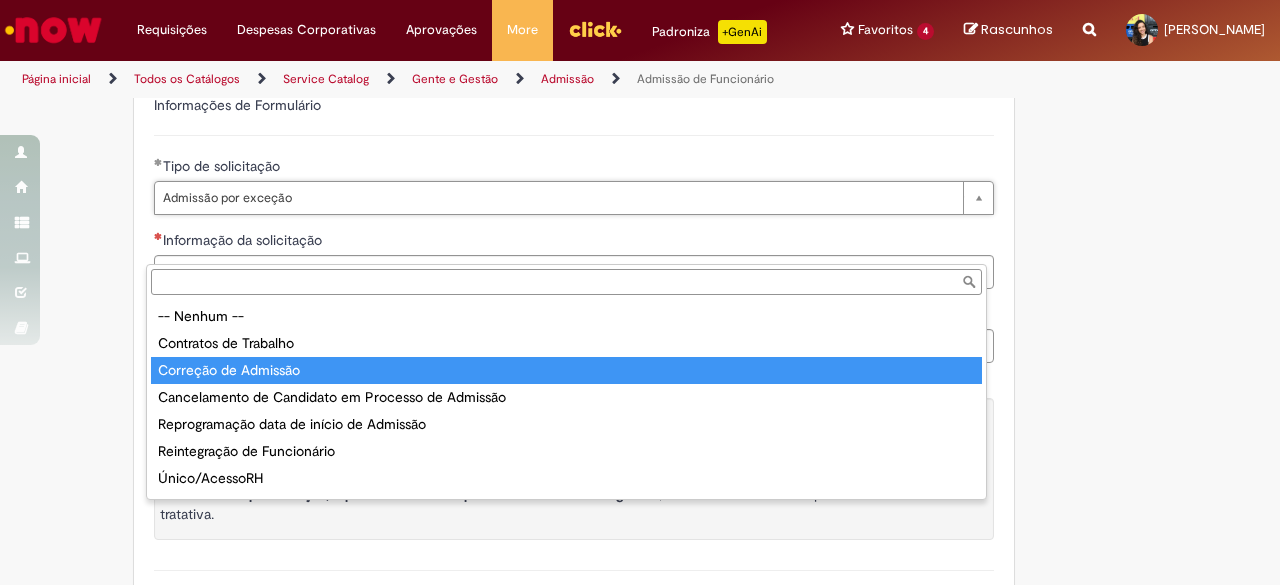 type on "**********" 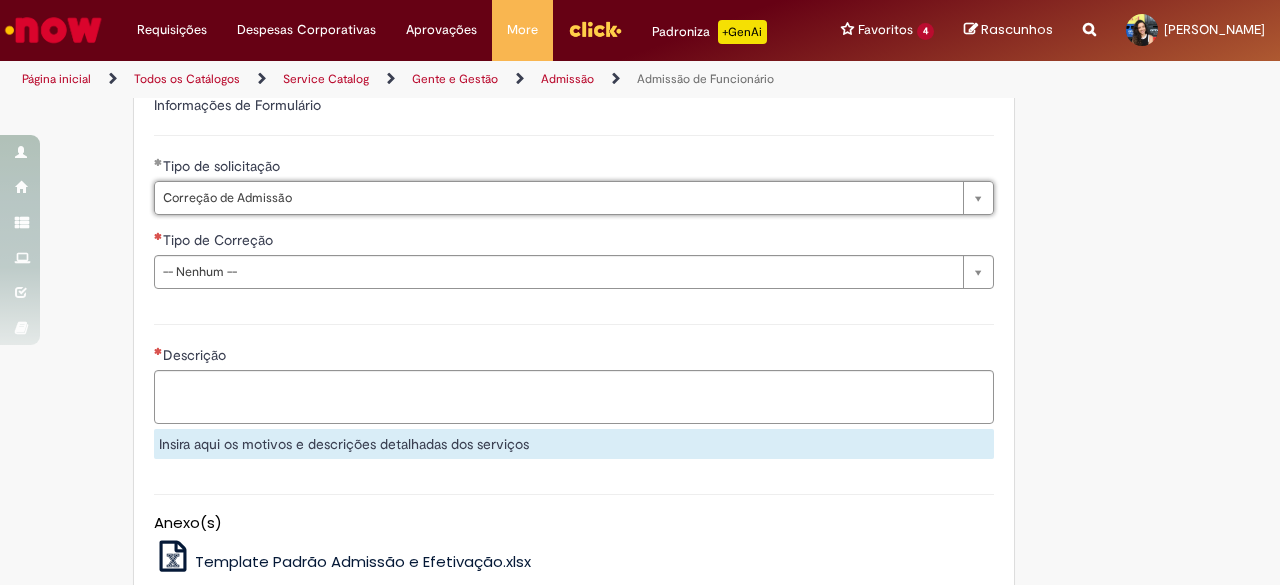 scroll, scrollTop: 0, scrollLeft: 0, axis: both 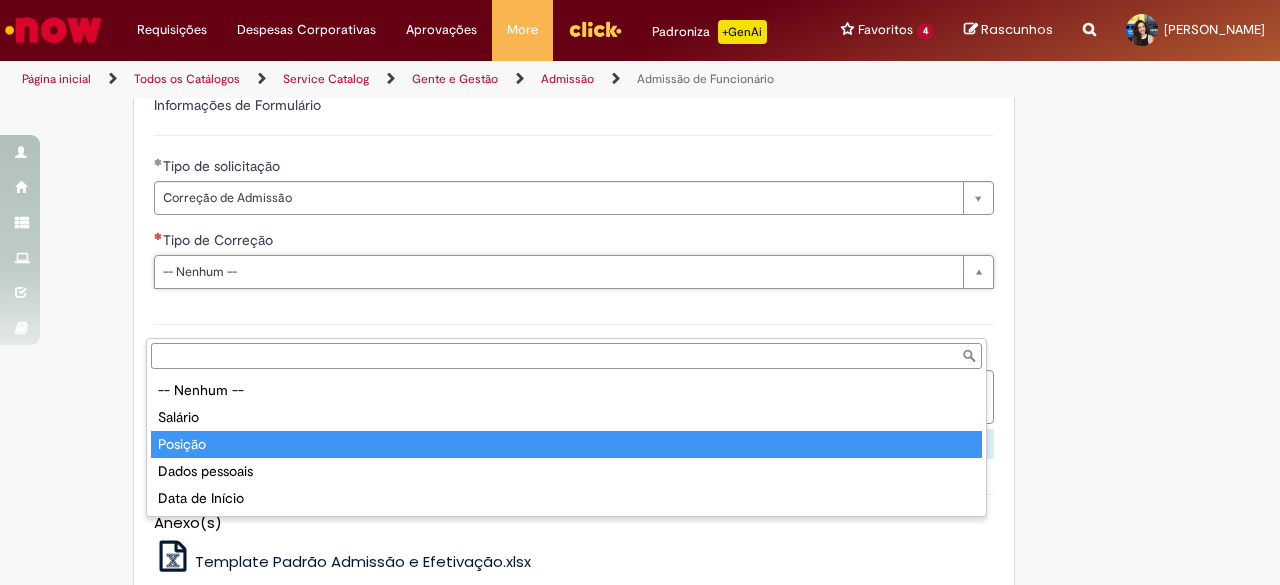 type on "*******" 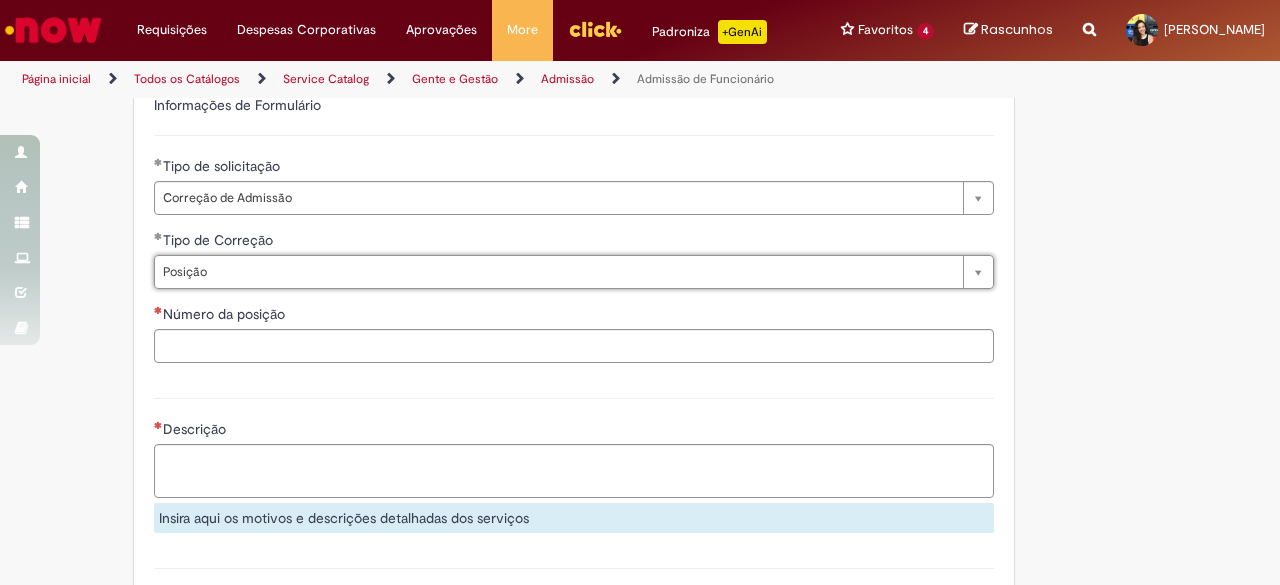 click on "**********" at bounding box center [574, 216] 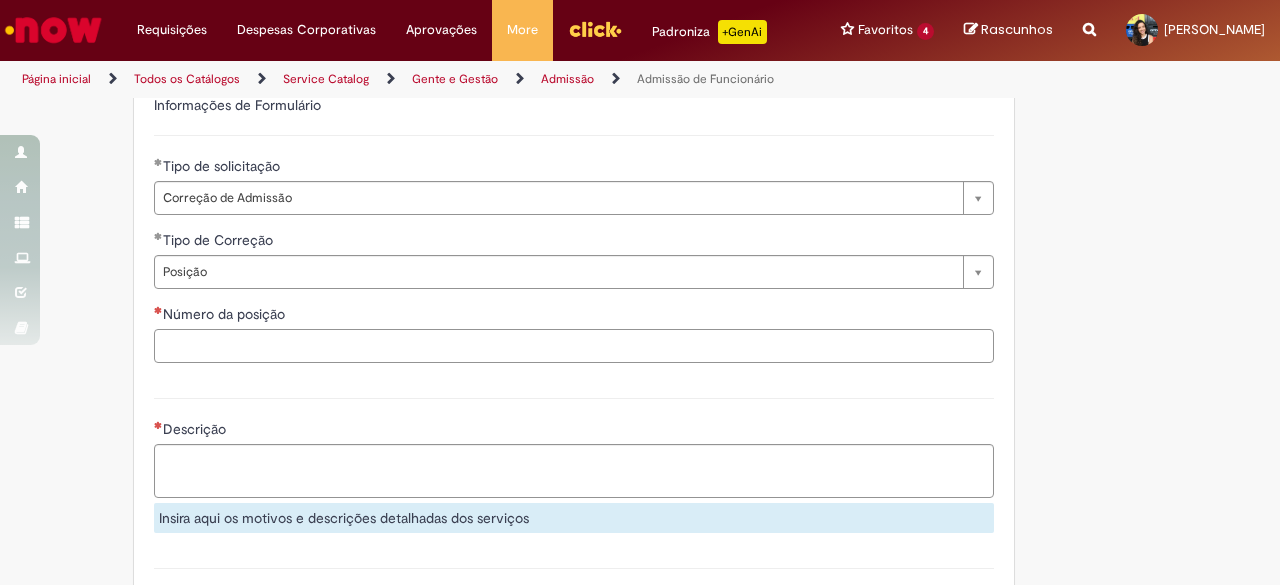 click on "Número da posição" at bounding box center [574, 346] 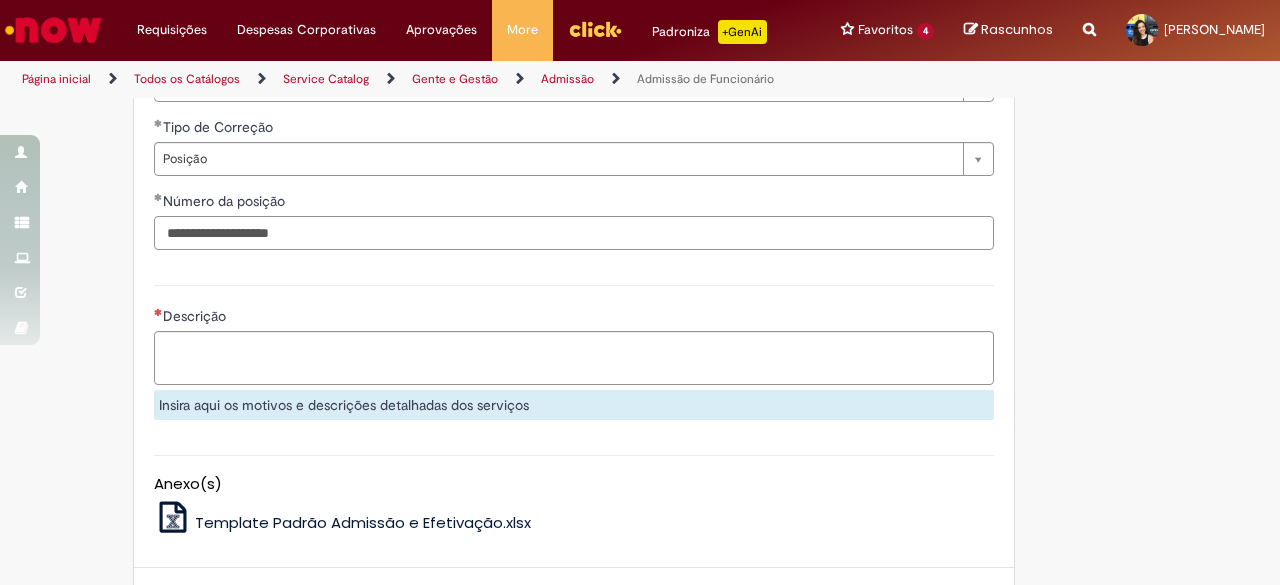 scroll, scrollTop: 1273, scrollLeft: 0, axis: vertical 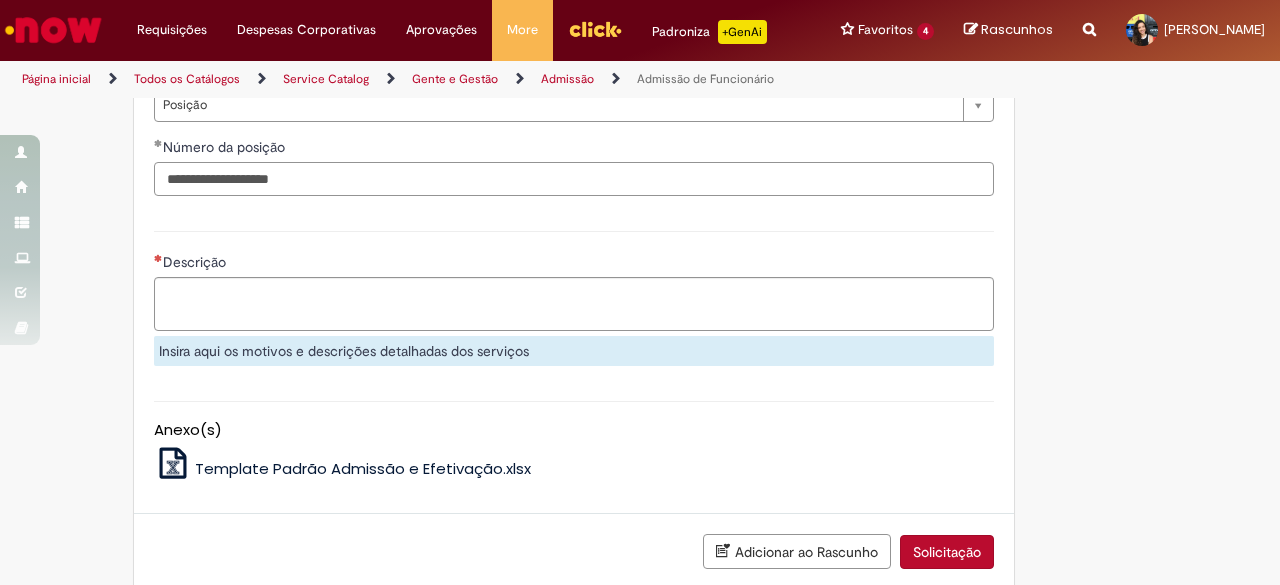 type on "**********" 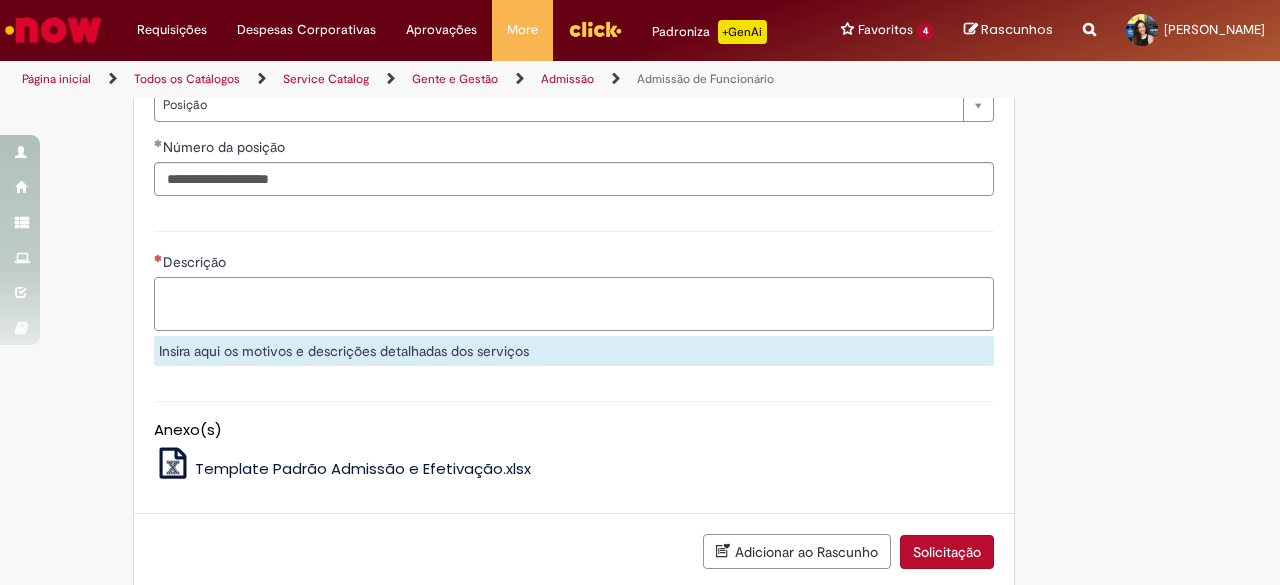 click on "Descrição" at bounding box center (574, 303) 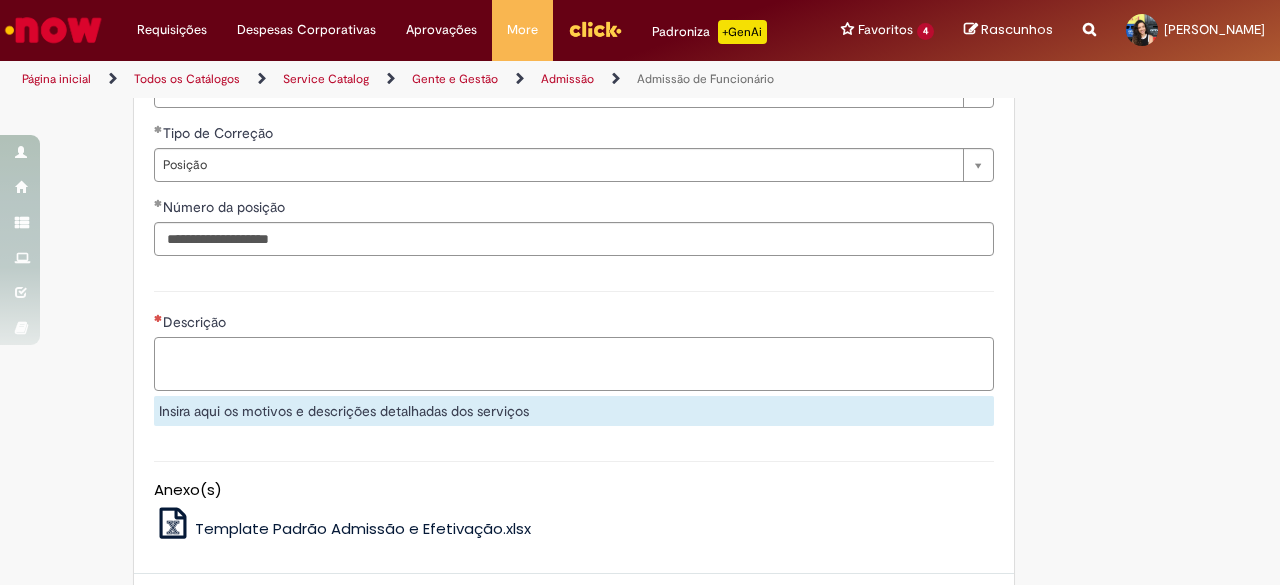 scroll, scrollTop: 1287, scrollLeft: 0, axis: vertical 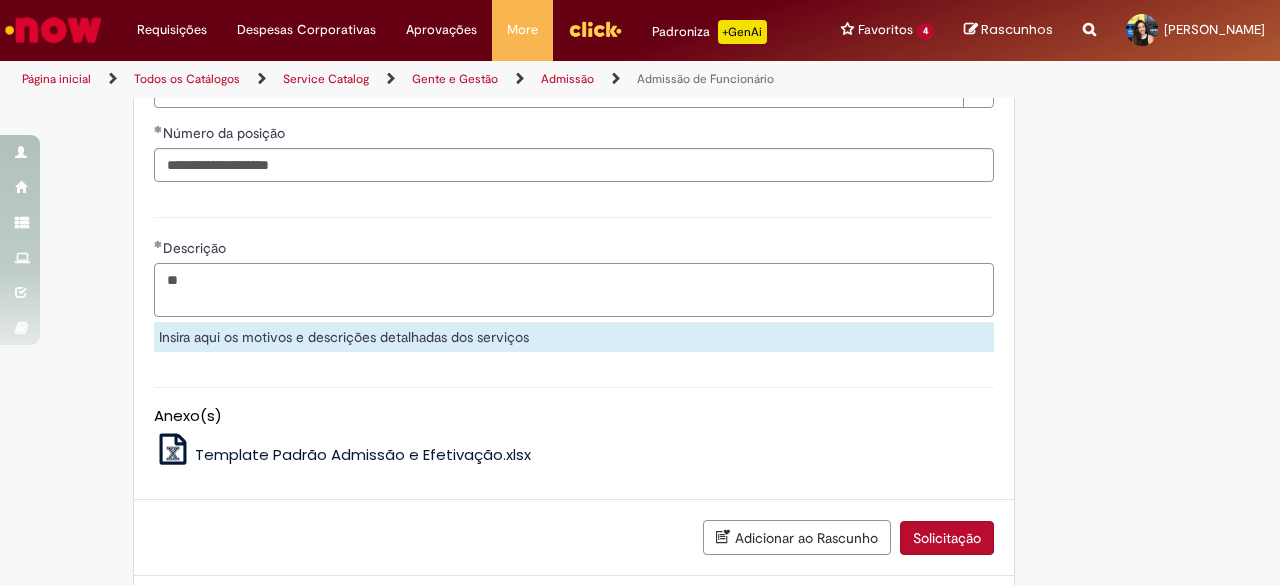 type on "*" 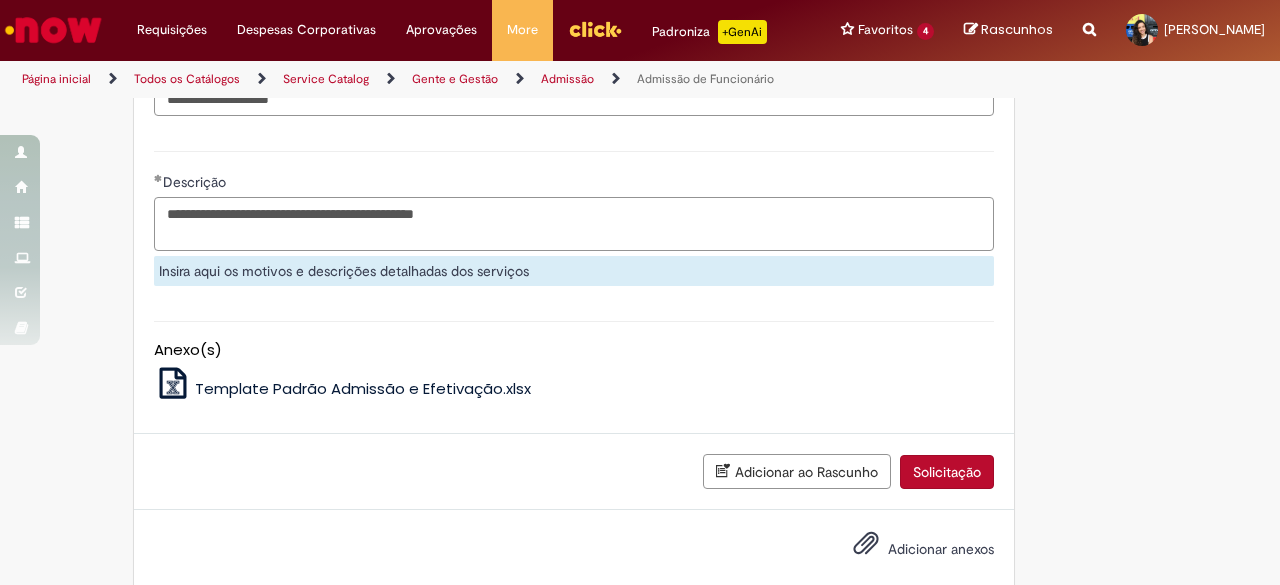 scroll, scrollTop: 1354, scrollLeft: 0, axis: vertical 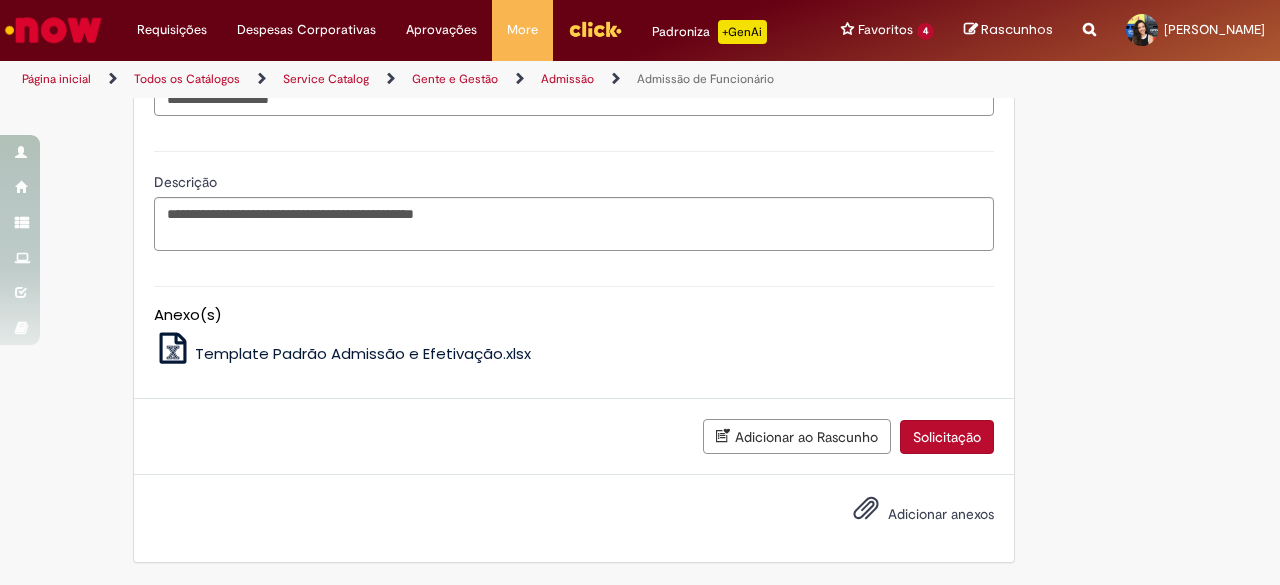 click on "**********" at bounding box center (574, -324) 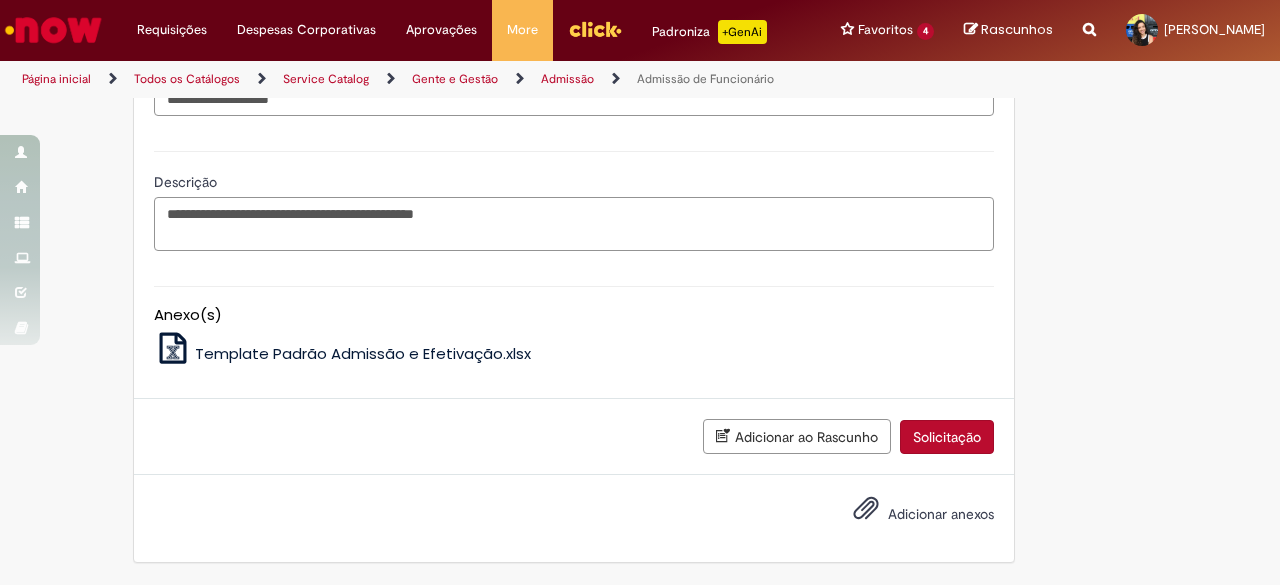 click on "**********" at bounding box center (574, 223) 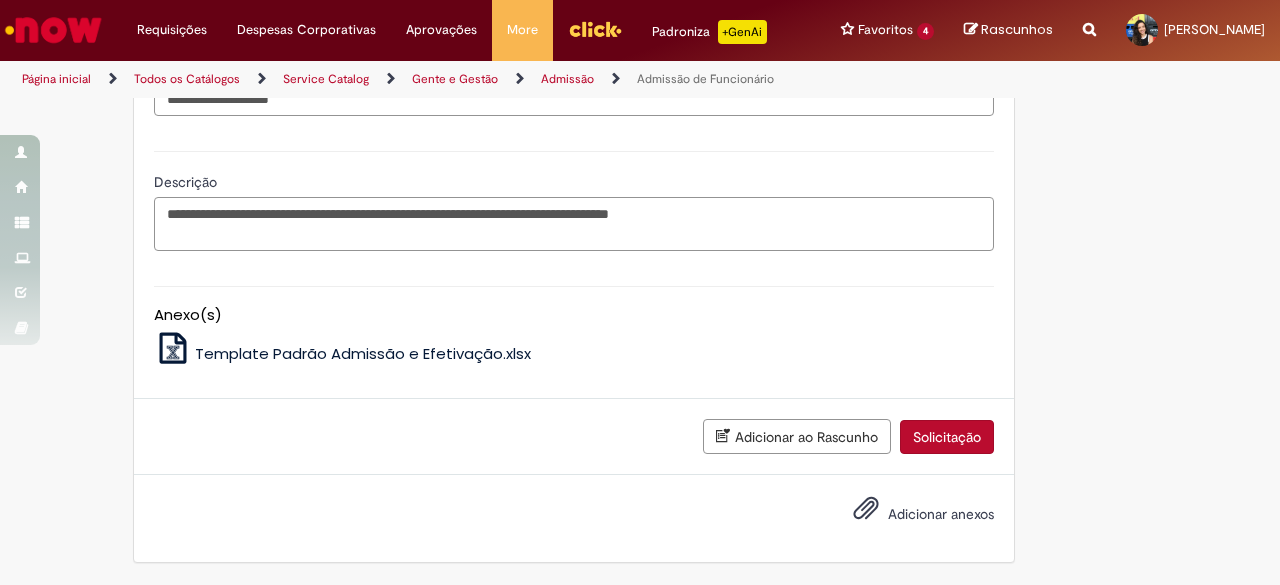 paste on "**********" 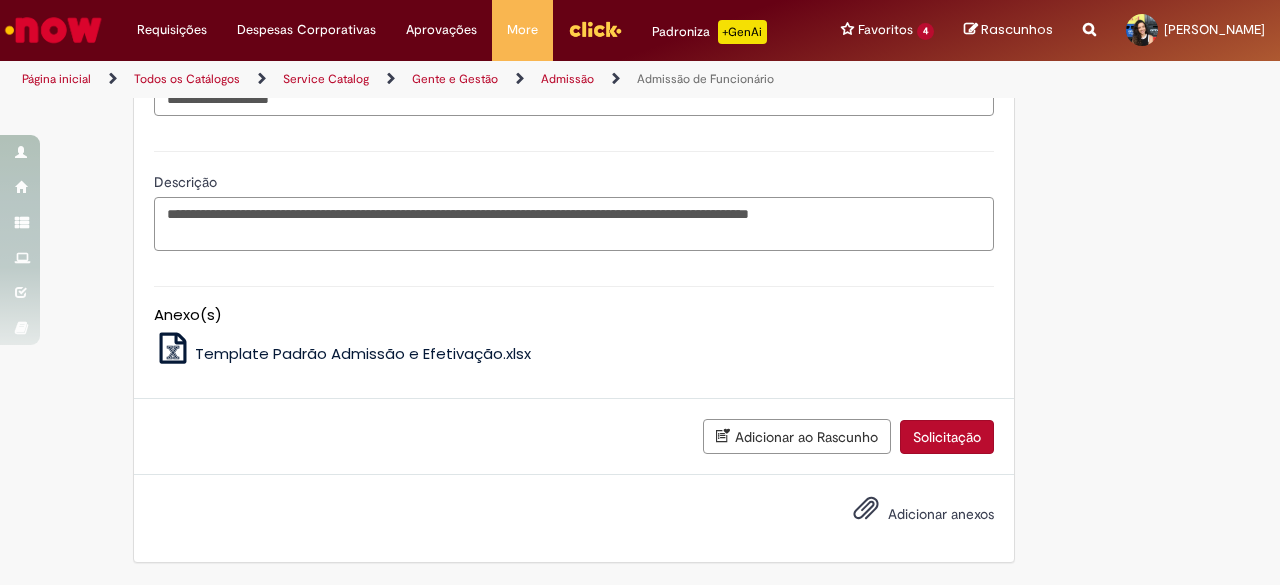 scroll, scrollTop: 1402, scrollLeft: 0, axis: vertical 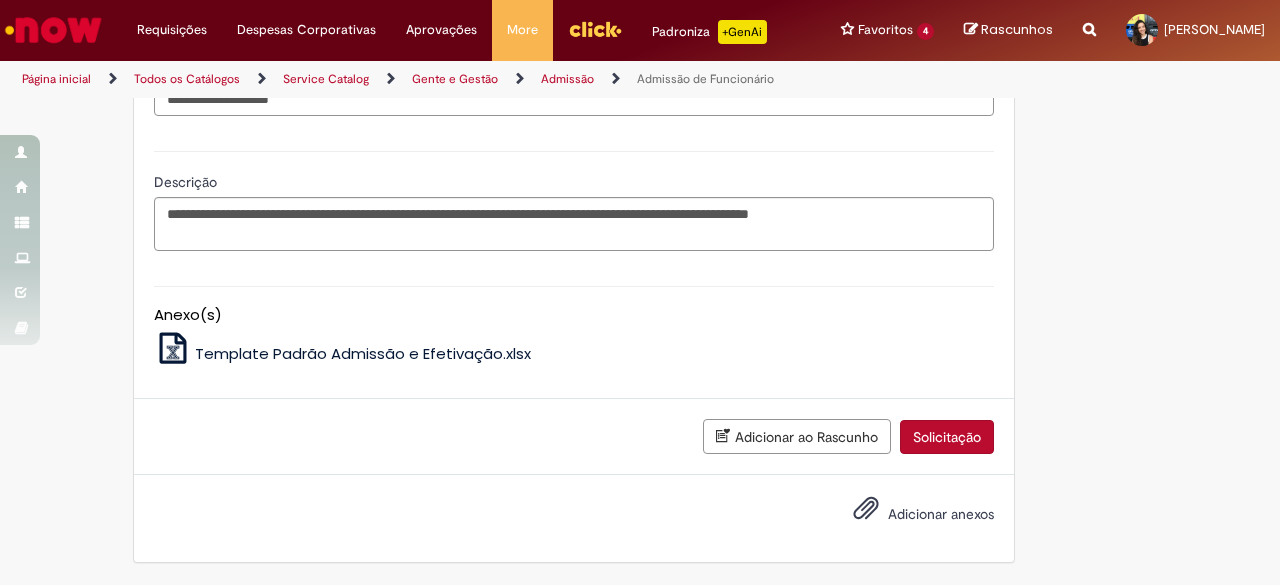click on "Adicionar anexos" at bounding box center (909, 515) 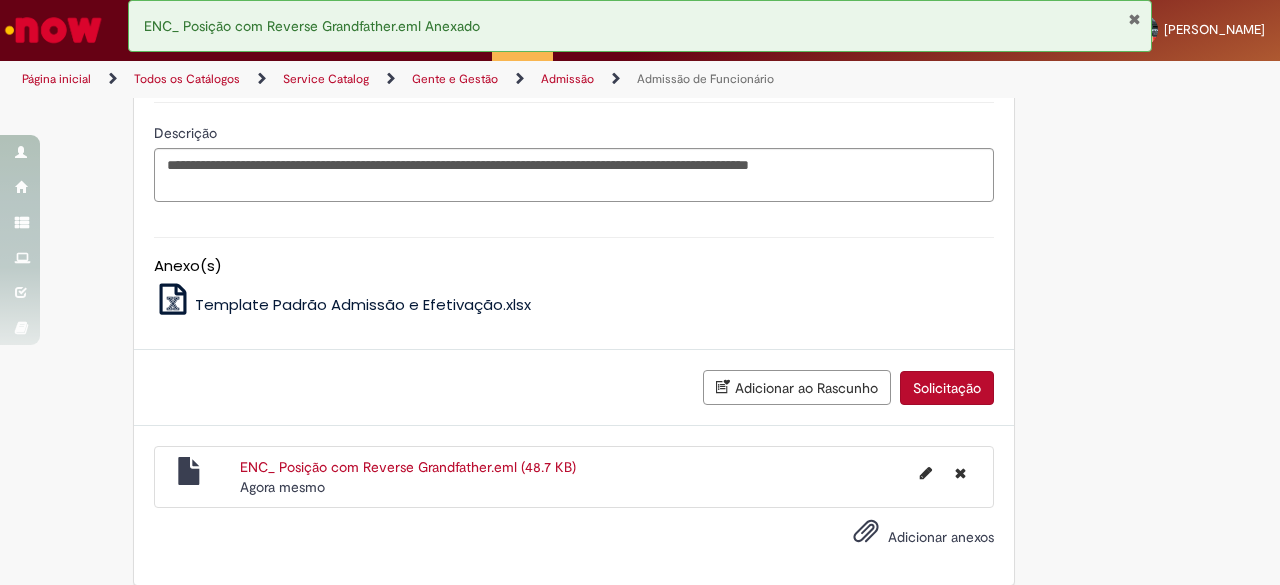 click on "ENC_ Posição com Reverse Grandfather.eml (48.7 KB) Agora mesmo Agora mesmo" at bounding box center (574, 477) 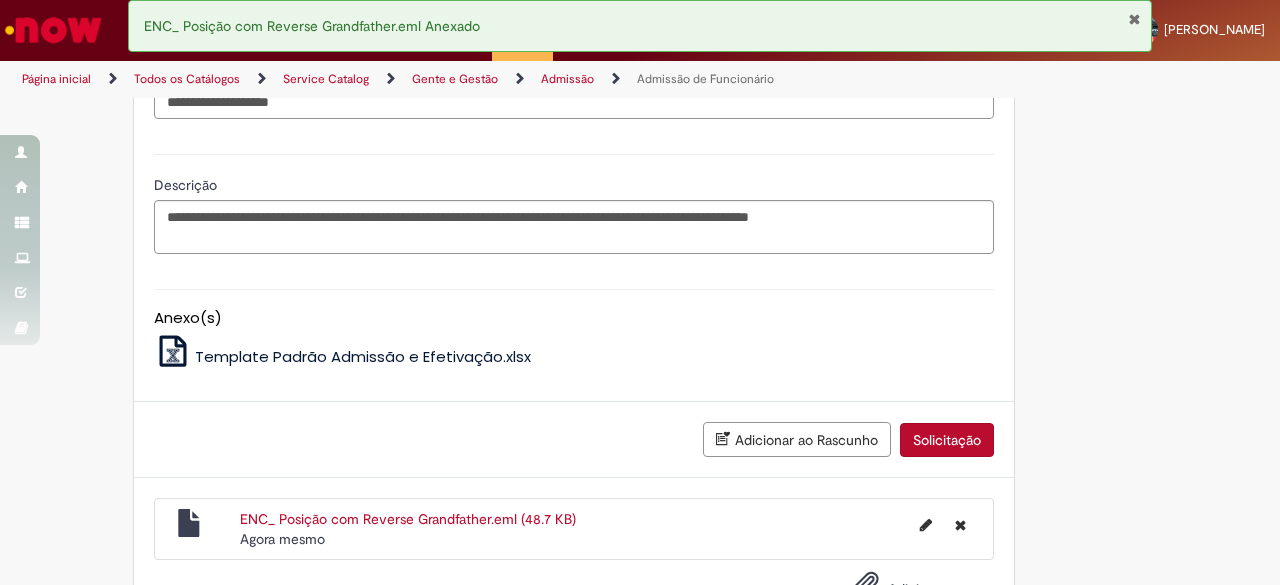 scroll, scrollTop: 1328, scrollLeft: 0, axis: vertical 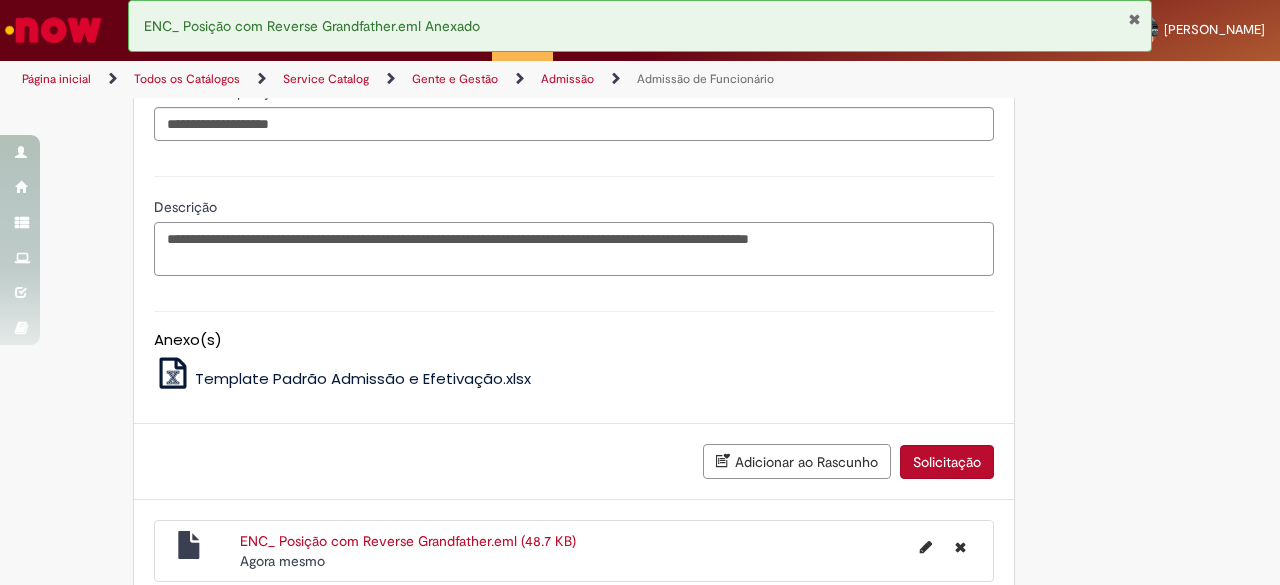 click on "**********" at bounding box center (574, 248) 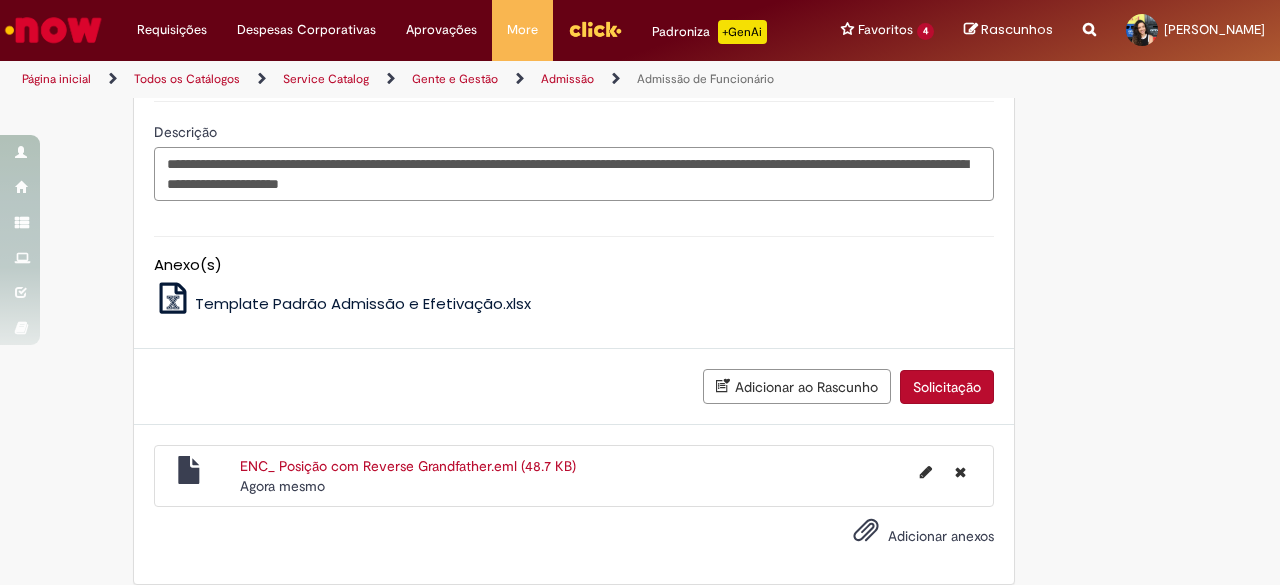 scroll, scrollTop: 1474, scrollLeft: 0, axis: vertical 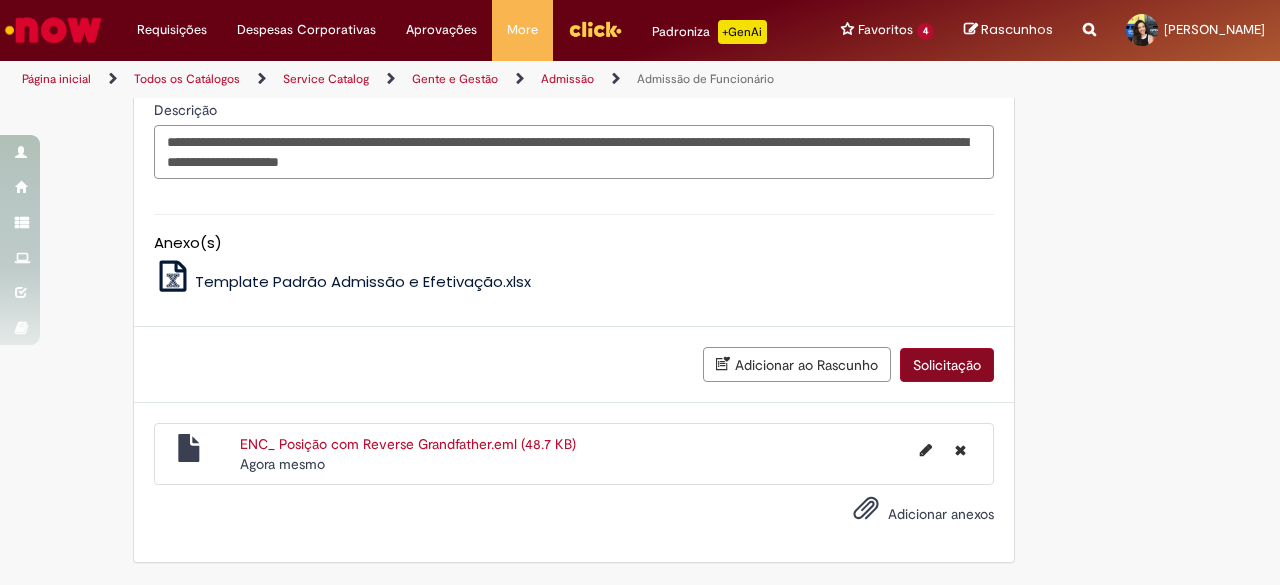 type on "**********" 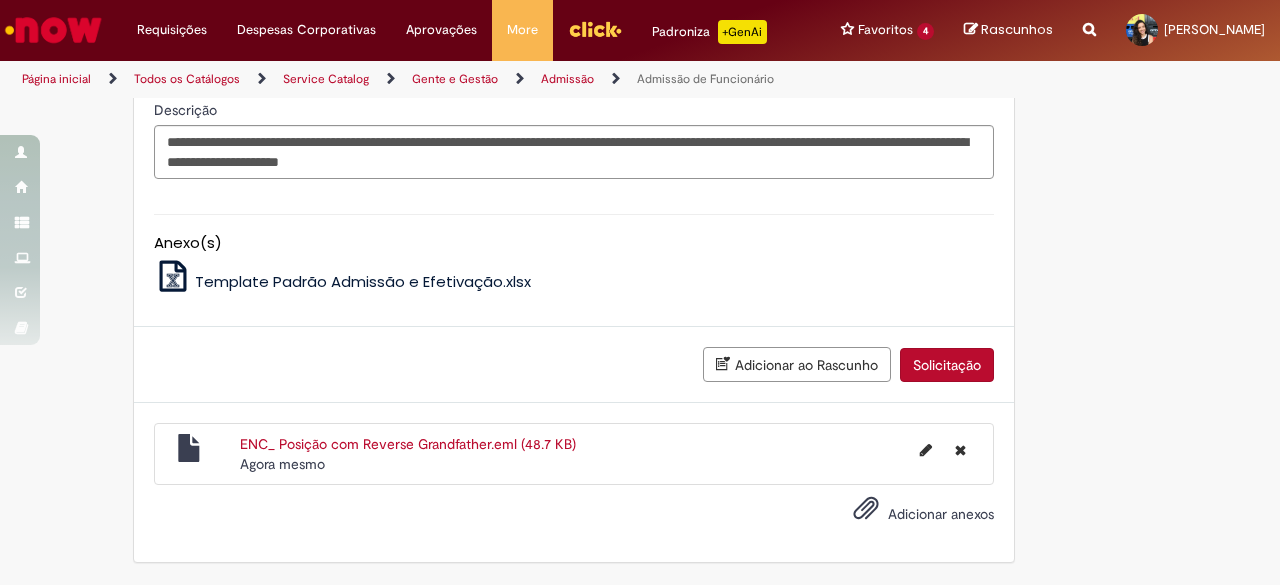click on "Solicitação" at bounding box center [947, 365] 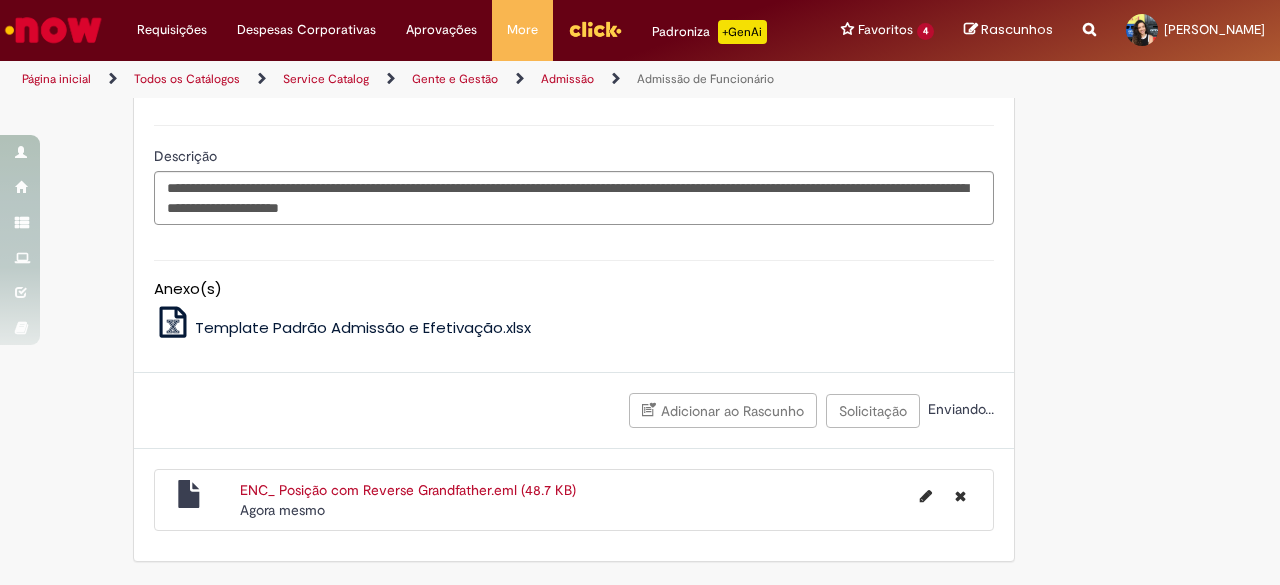 click on "Template Padrão Admissão e Efetivação.xlsx" at bounding box center [574, 322] 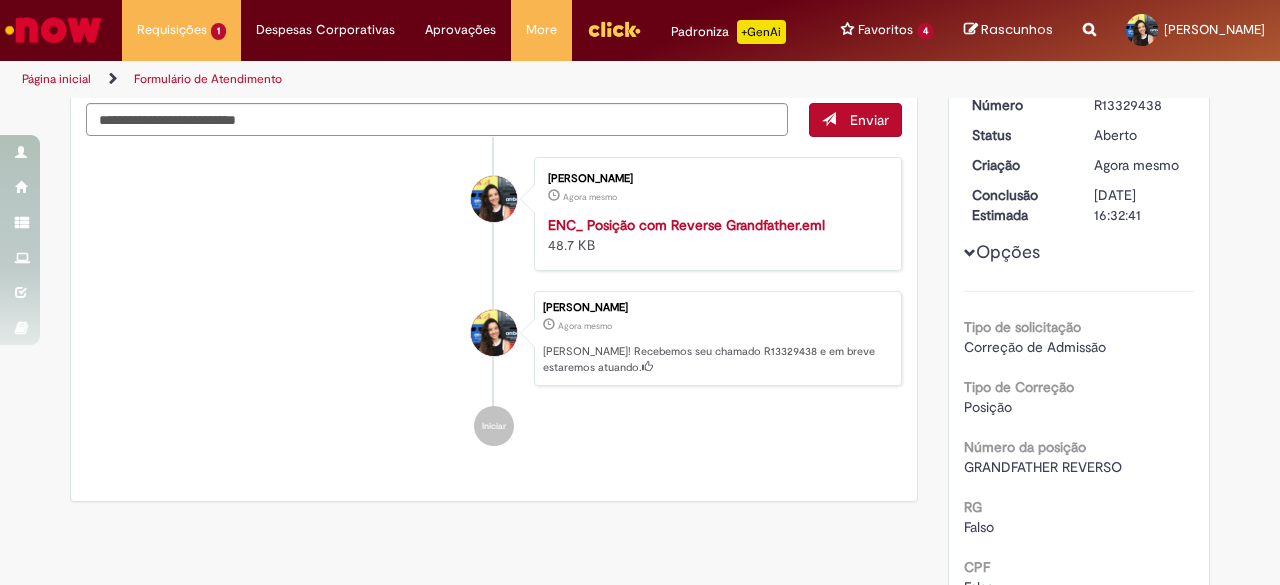 scroll, scrollTop: 289, scrollLeft: 0, axis: vertical 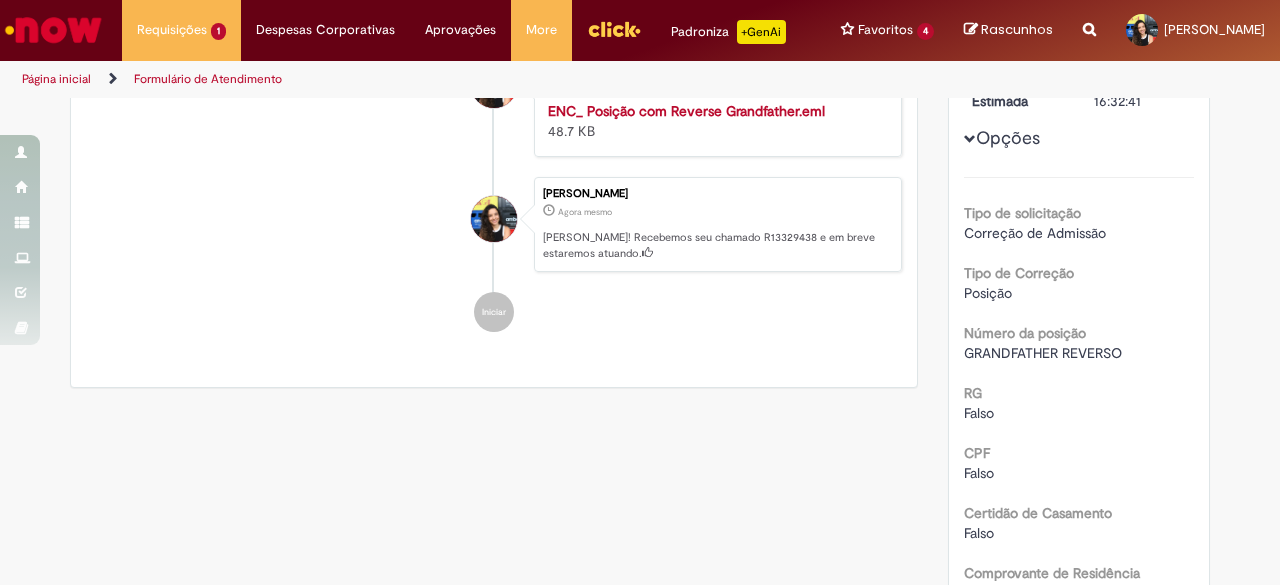 click on "Iniciar" at bounding box center (494, 312) 